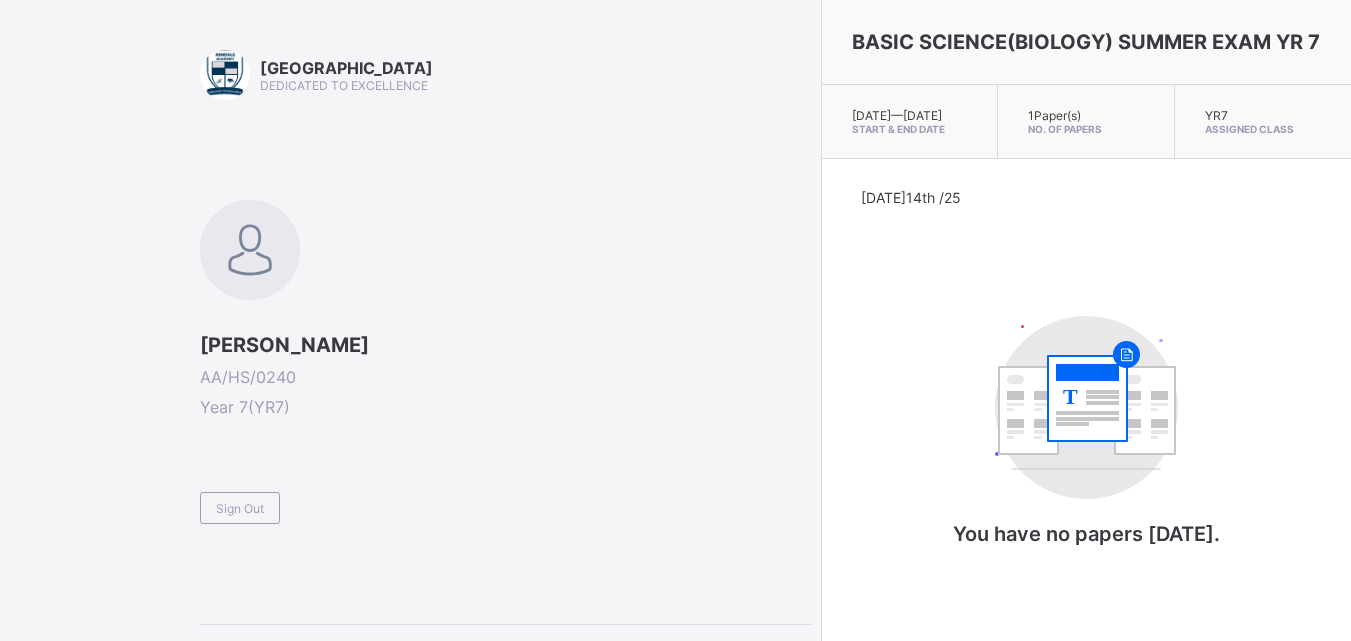 scroll, scrollTop: 0, scrollLeft: 0, axis: both 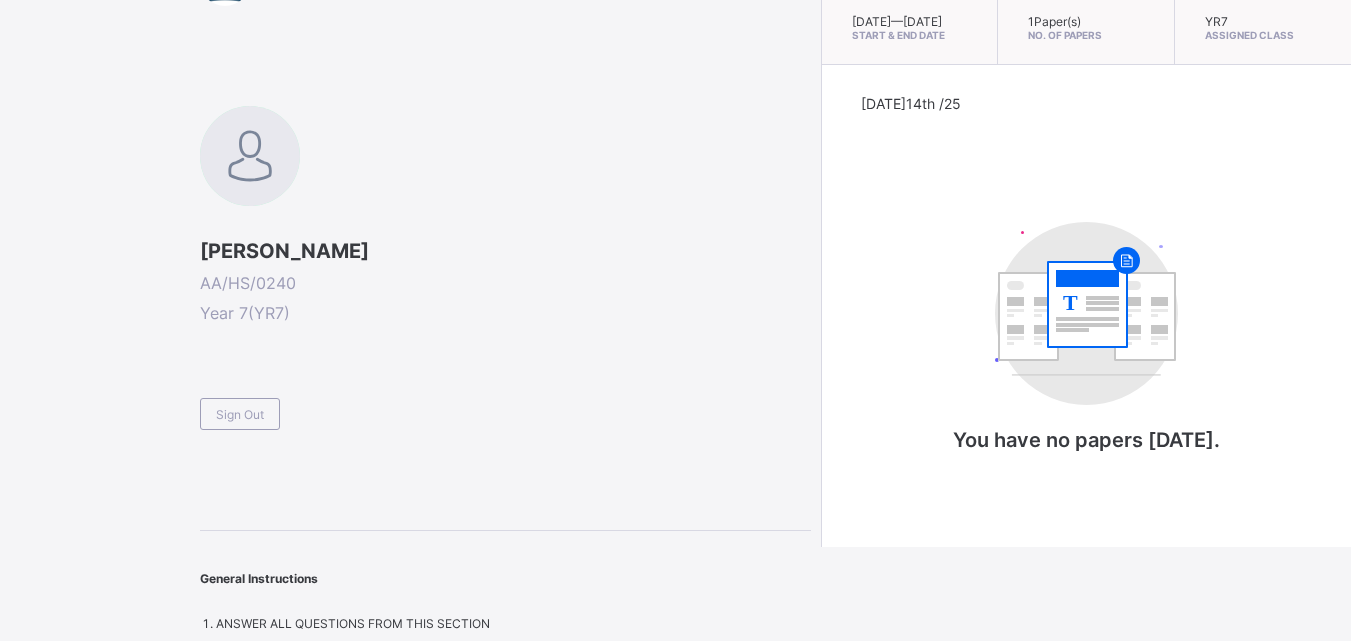 click on "Arndale Academy   DEDICATED TO EXCELLENCE [PERSON_NAME]  AA/HS/0240 Year 7  ( YR7 )  Sign Out   General Instructions  ANSWER ALL QUESTIONS FROM THIS SECTION" at bounding box center (505, 293) 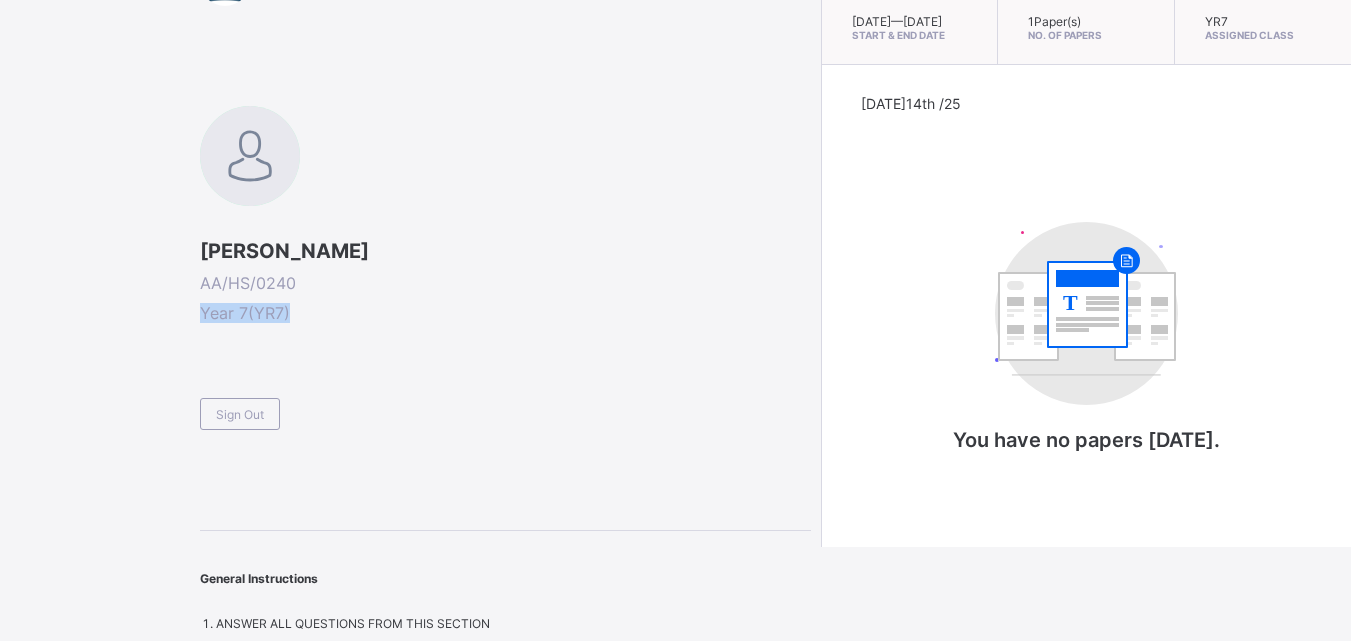 click on "[PERSON_NAME]  AA/HS/0240 Year 7  ( YR7 )" at bounding box center [505, 281] 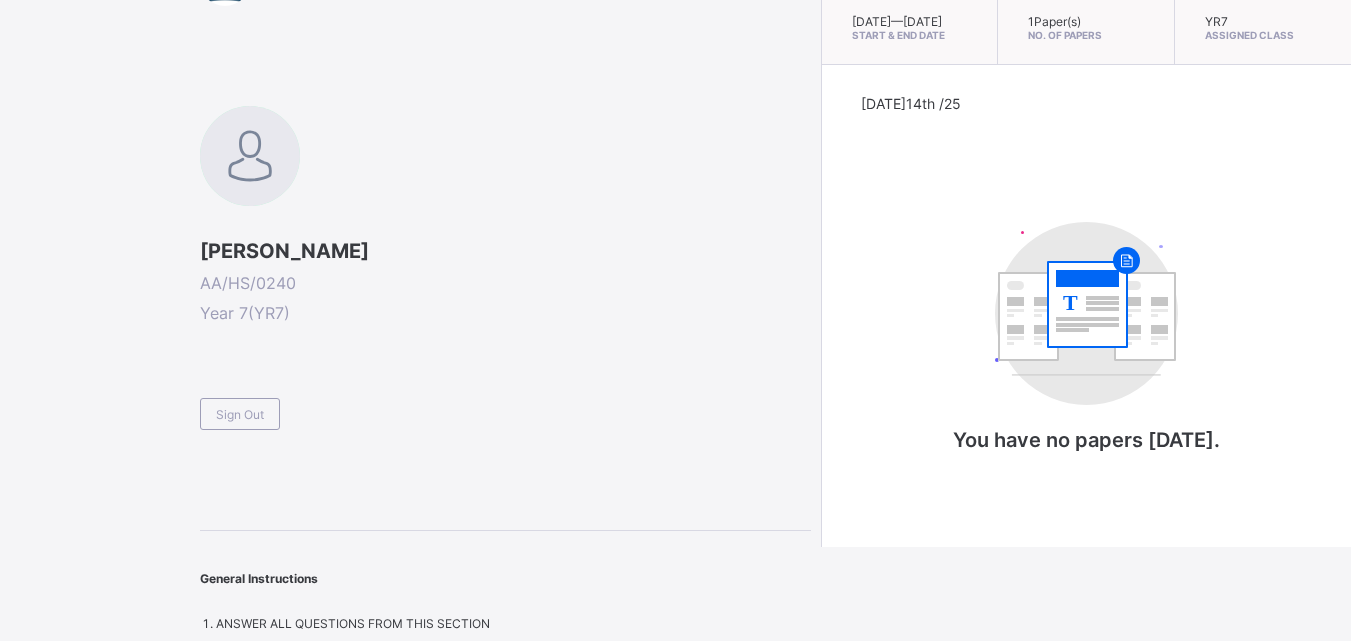 drag, startPoint x: 482, startPoint y: 259, endPoint x: 659, endPoint y: 78, distance: 253.16003 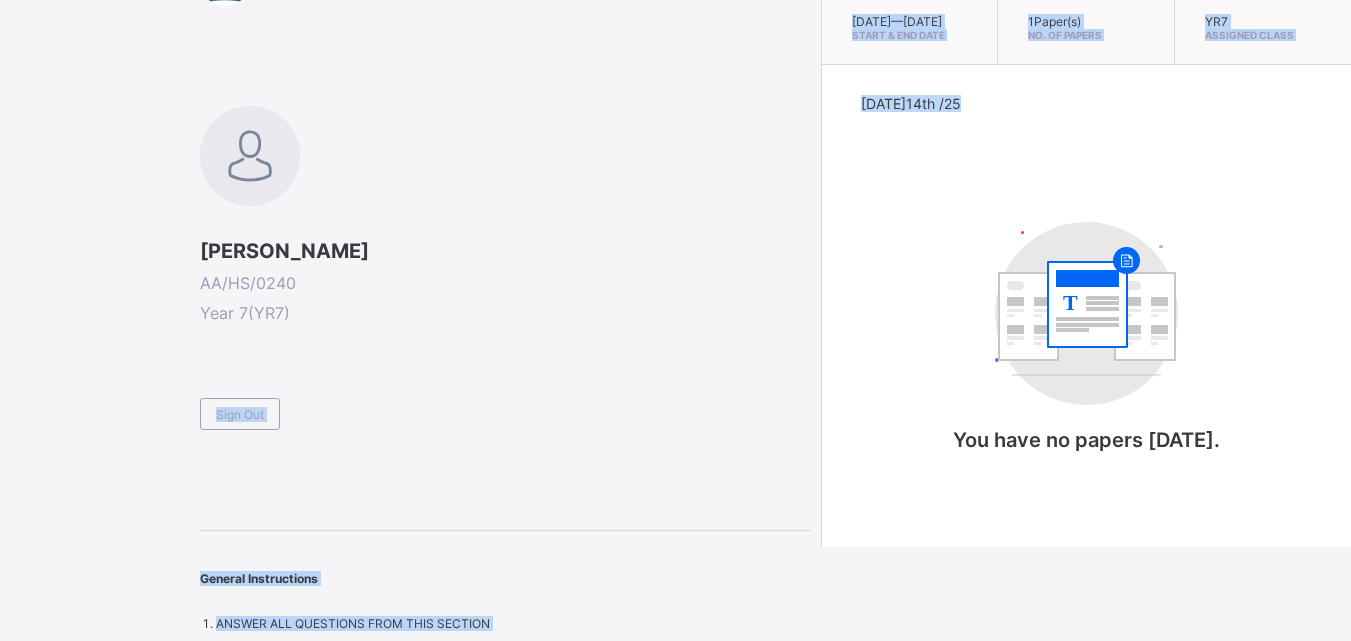 drag, startPoint x: 736, startPoint y: 211, endPoint x: 611, endPoint y: 373, distance: 204.61916 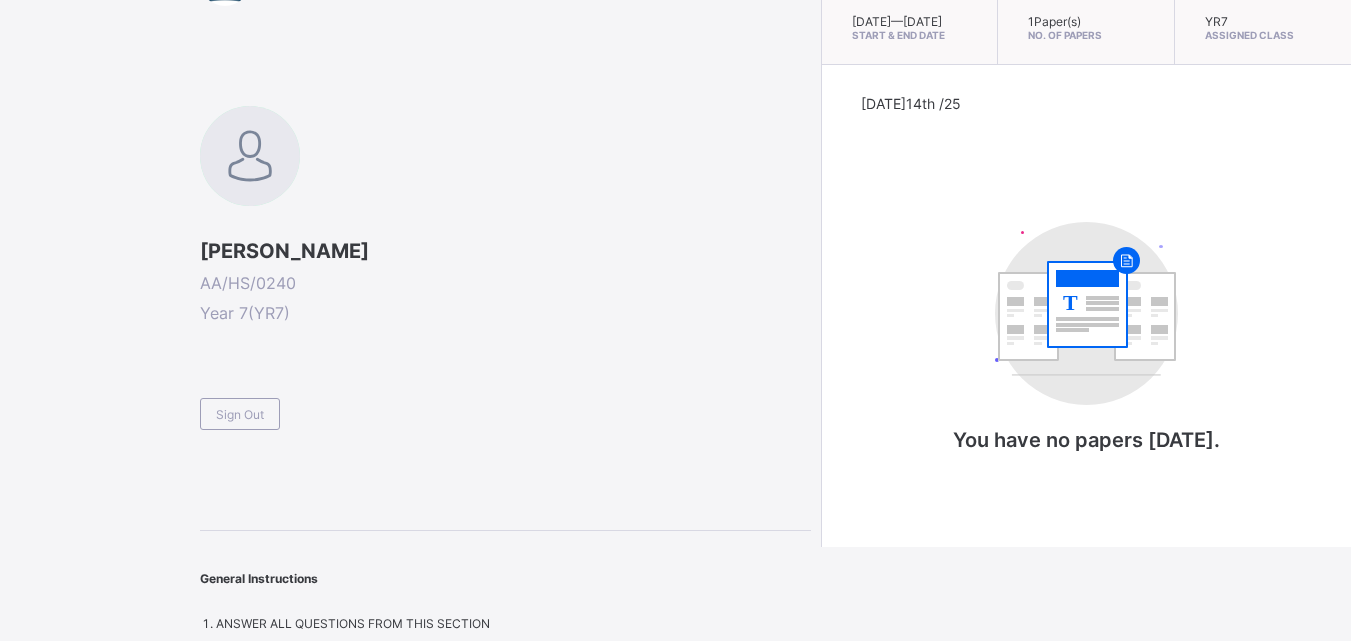 scroll, scrollTop: 0, scrollLeft: 0, axis: both 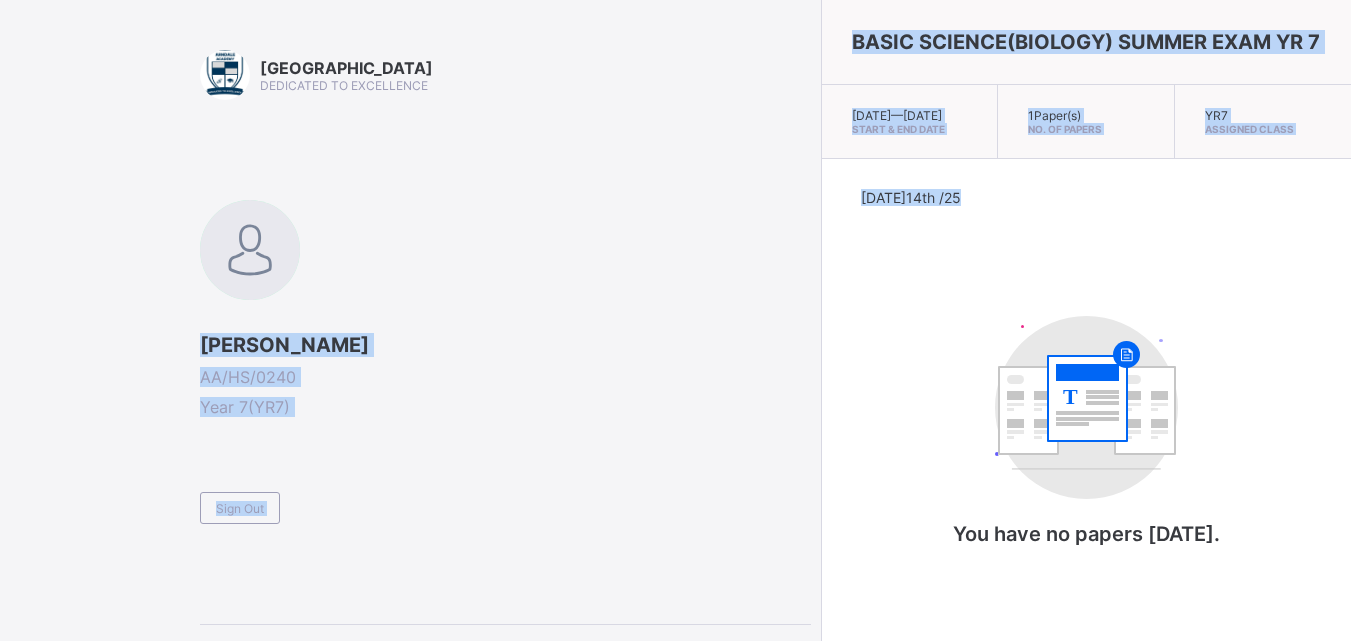 drag, startPoint x: 302, startPoint y: 13, endPoint x: 787, endPoint y: 262, distance: 545.1844 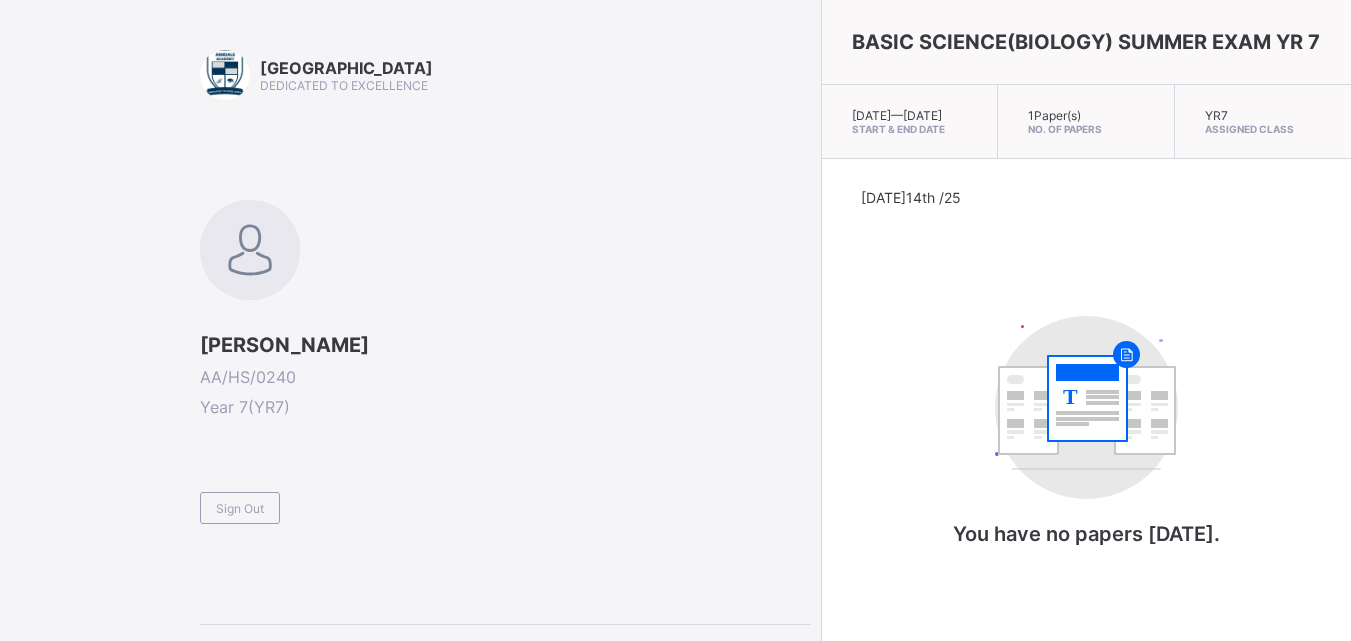click on "[DATE]  14th /25 T You have no papers [DATE]." at bounding box center (1086, 387) 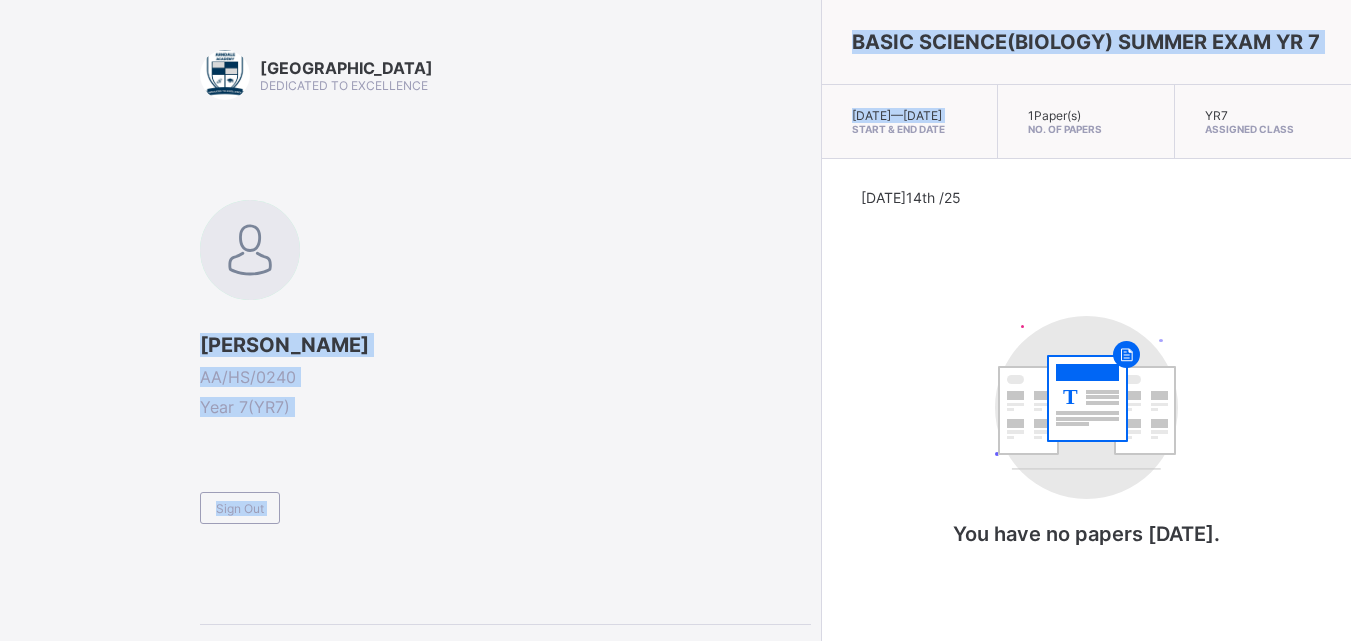 drag, startPoint x: 626, startPoint y: 175, endPoint x: 573, endPoint y: 265, distance: 104.44616 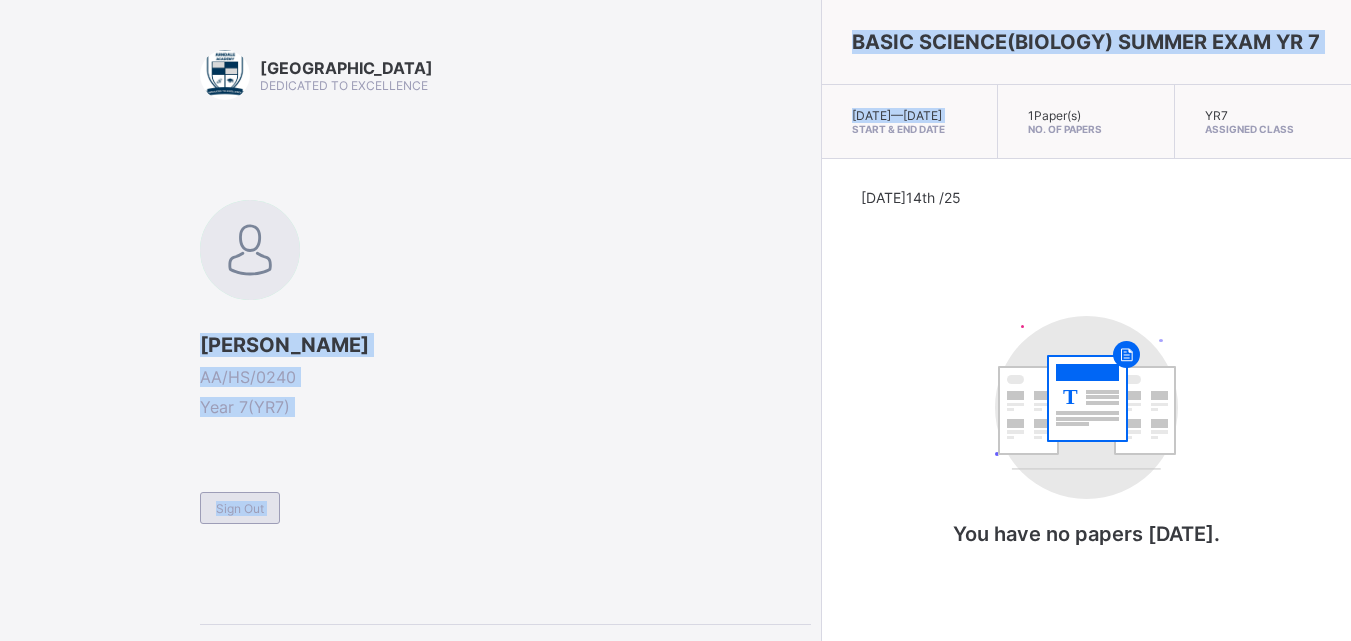 click on "Sign Out" at bounding box center (240, 508) 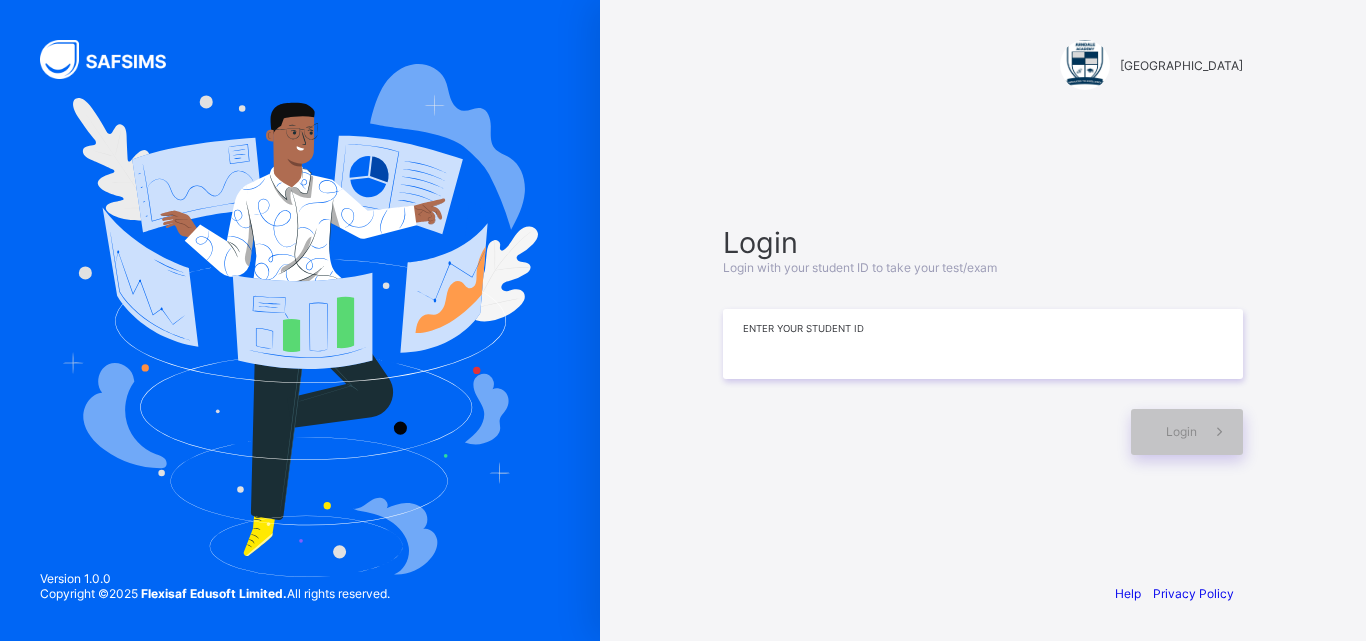 drag, startPoint x: 980, startPoint y: 300, endPoint x: 983, endPoint y: 313, distance: 13.341664 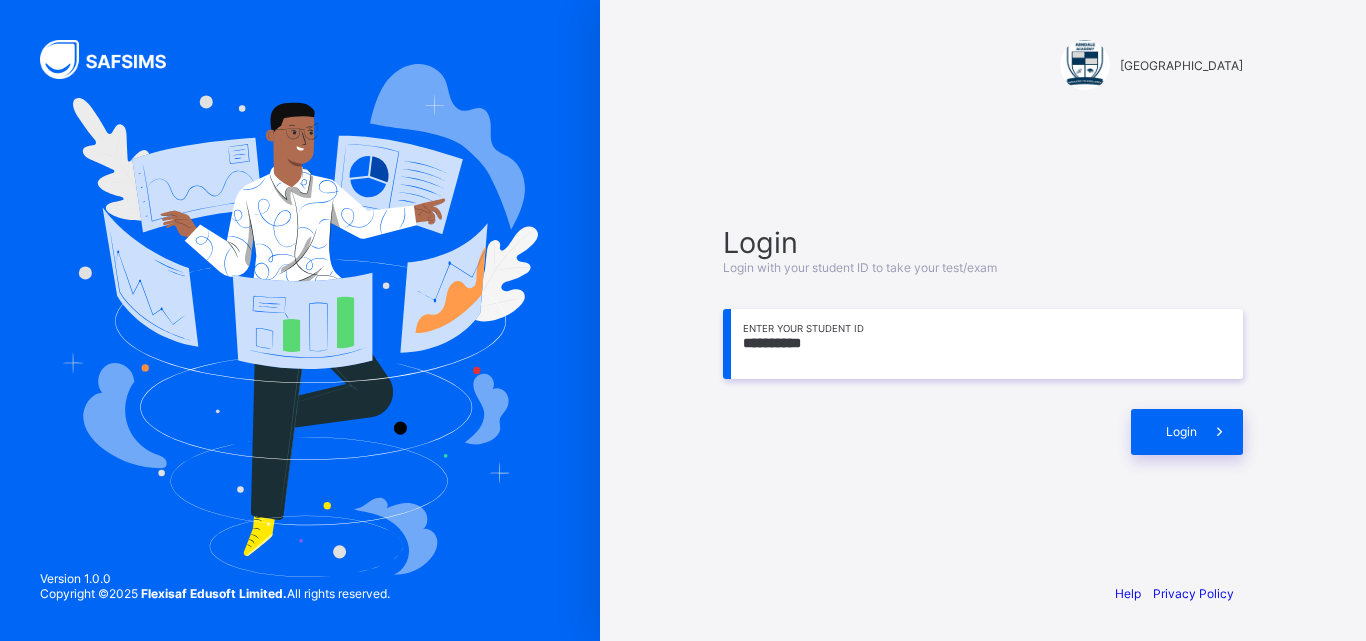 type on "**********" 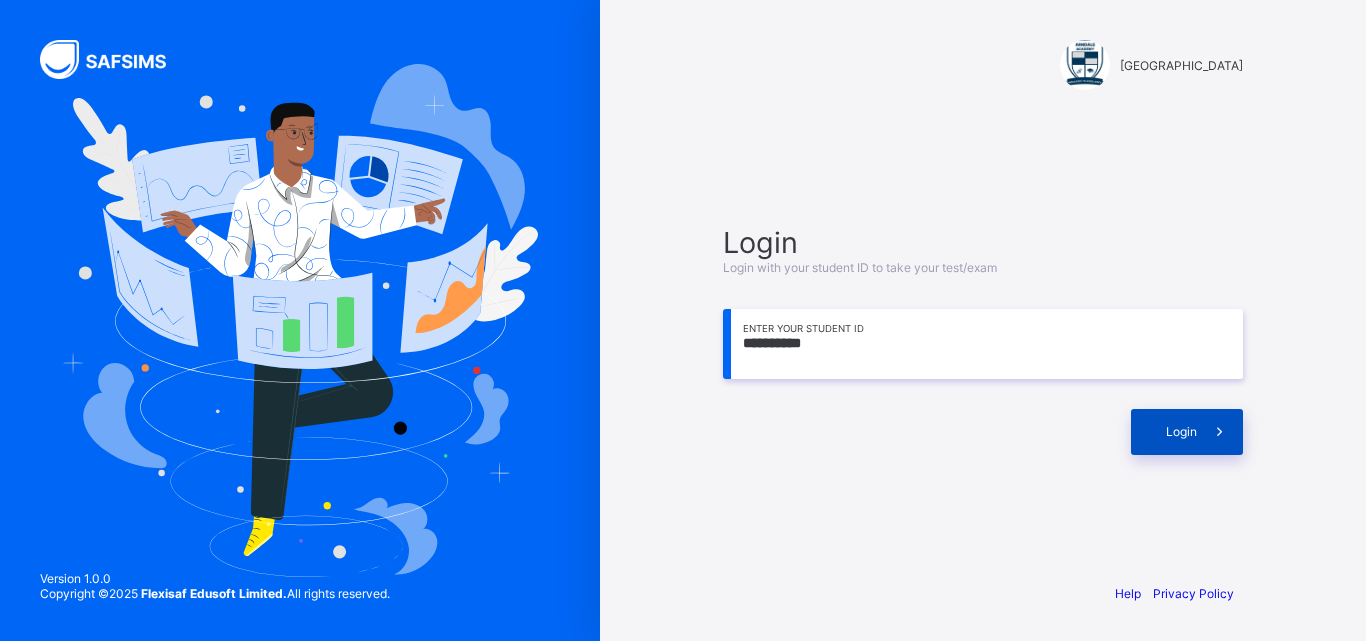drag, startPoint x: 1207, startPoint y: 472, endPoint x: 1198, endPoint y: 449, distance: 24.698177 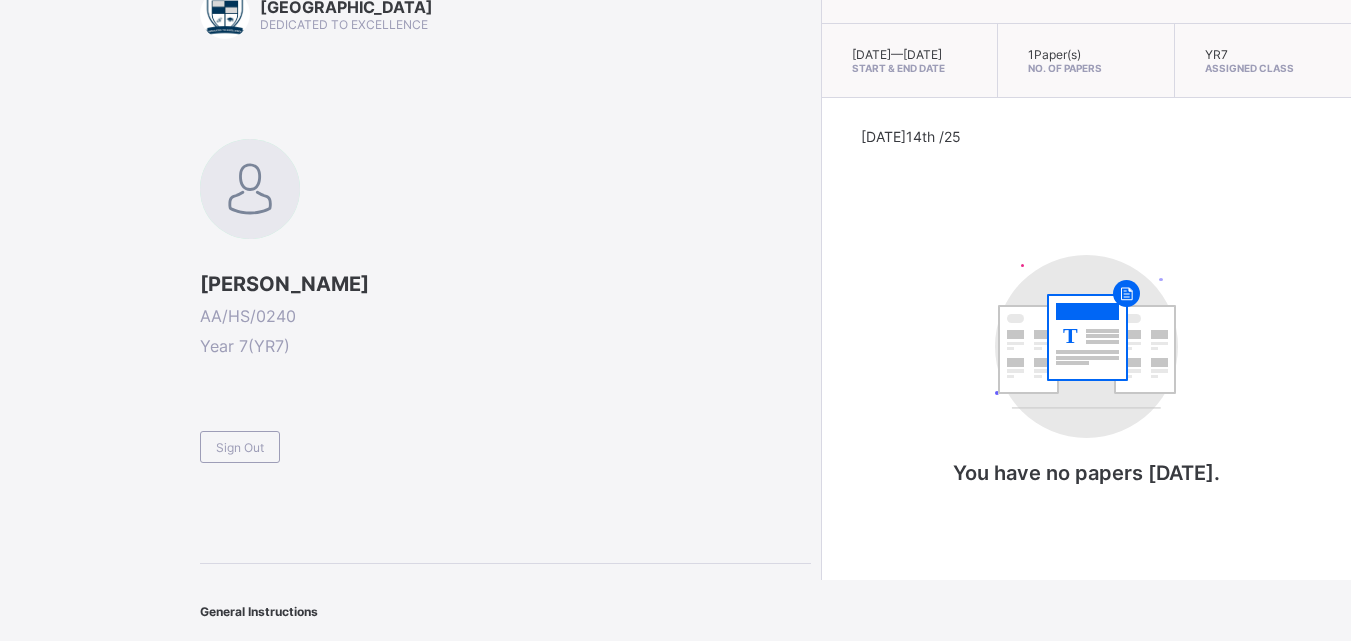 scroll, scrollTop: 94, scrollLeft: 0, axis: vertical 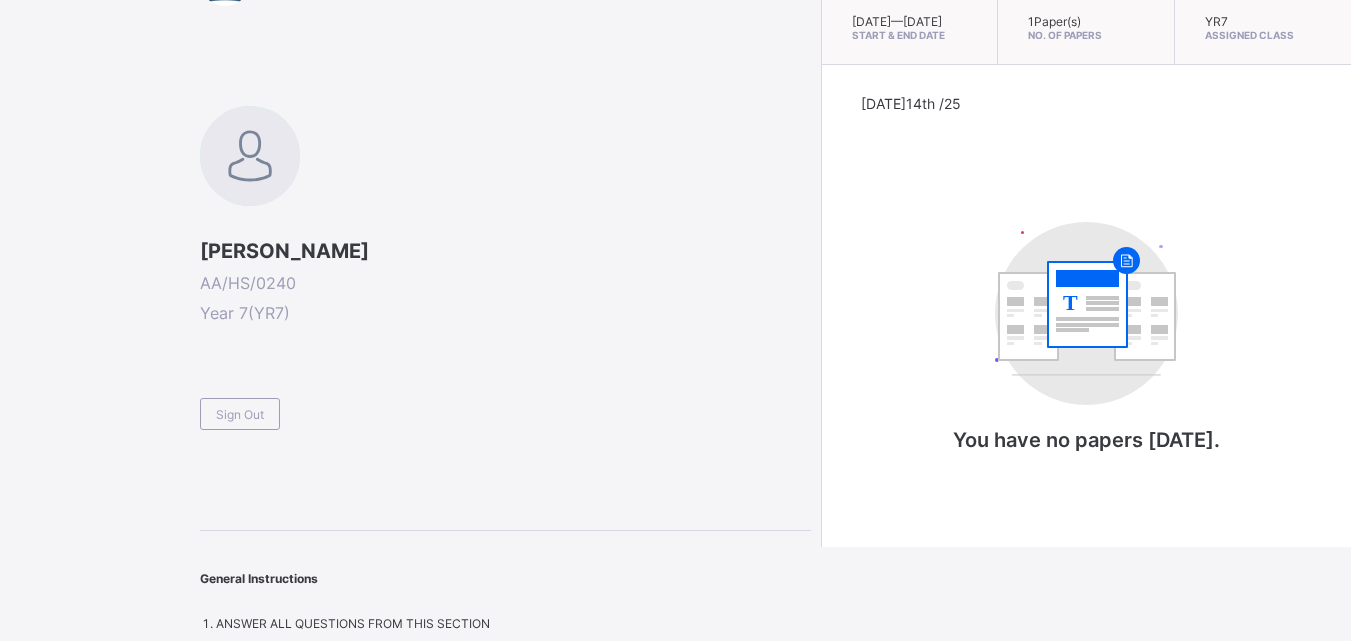 drag, startPoint x: 489, startPoint y: 131, endPoint x: 875, endPoint y: 47, distance: 395.03418 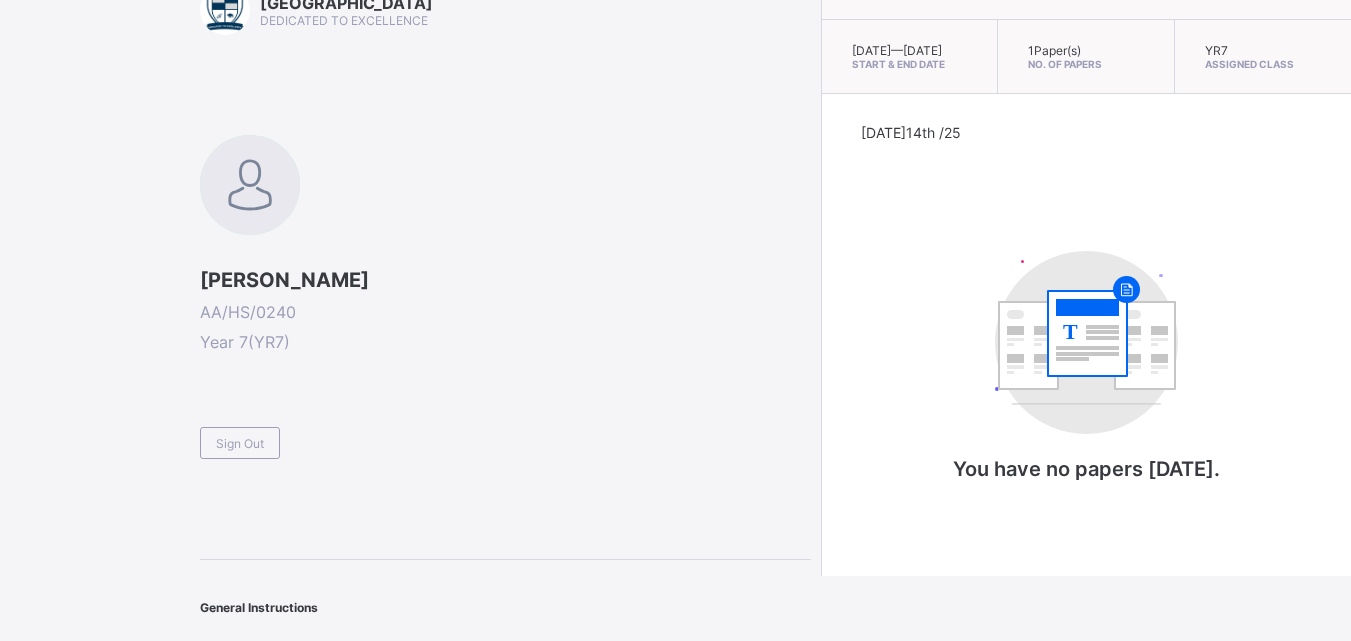 scroll, scrollTop: 0, scrollLeft: 0, axis: both 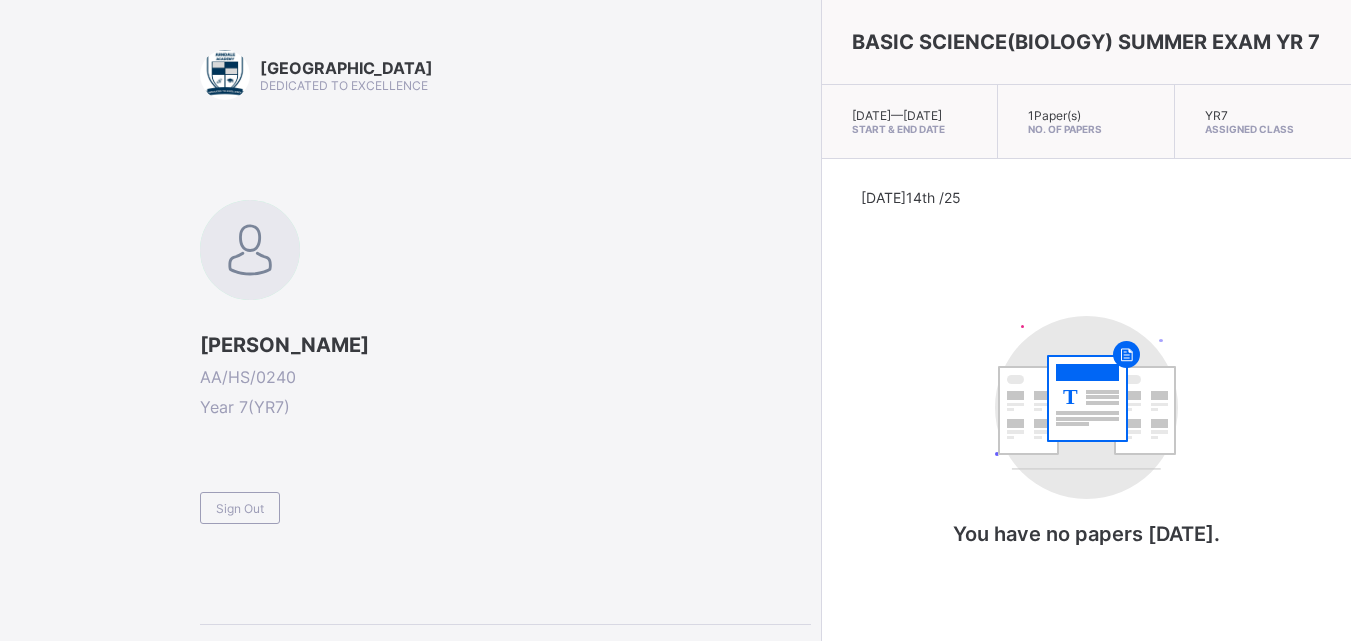 drag, startPoint x: 861, startPoint y: 639, endPoint x: 835, endPoint y: 547, distance: 95.60335 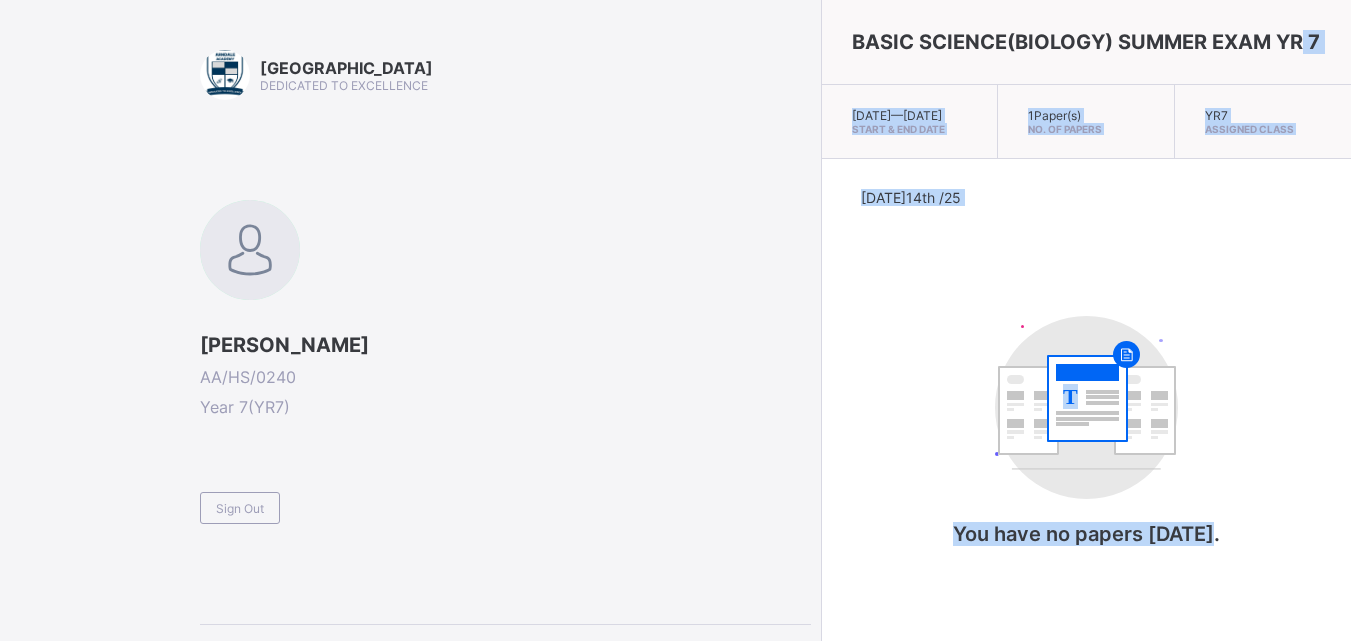 click on "Arndale Academy   DEDICATED TO EXCELLENCE [PERSON_NAME]  AA/HS/0240 Year 7  ( YR7 )  Sign Out   General Instructions  ANSWER ALL QUESTIONS FROM THIS SECTION BASIC SCIENCE(BIOLOGY) SUMMER EXAM YR 7 [DATE]  —  [DATE] Start & End Date   1  Paper(s)  No. of Papers   YR7   Assigned Class [DATE]  14th /25 T You have no papers [DATE]. New Update Available Hello there, You can install SAFSIMS on your device for easier access. Dismiss Update app" at bounding box center (675, 367) 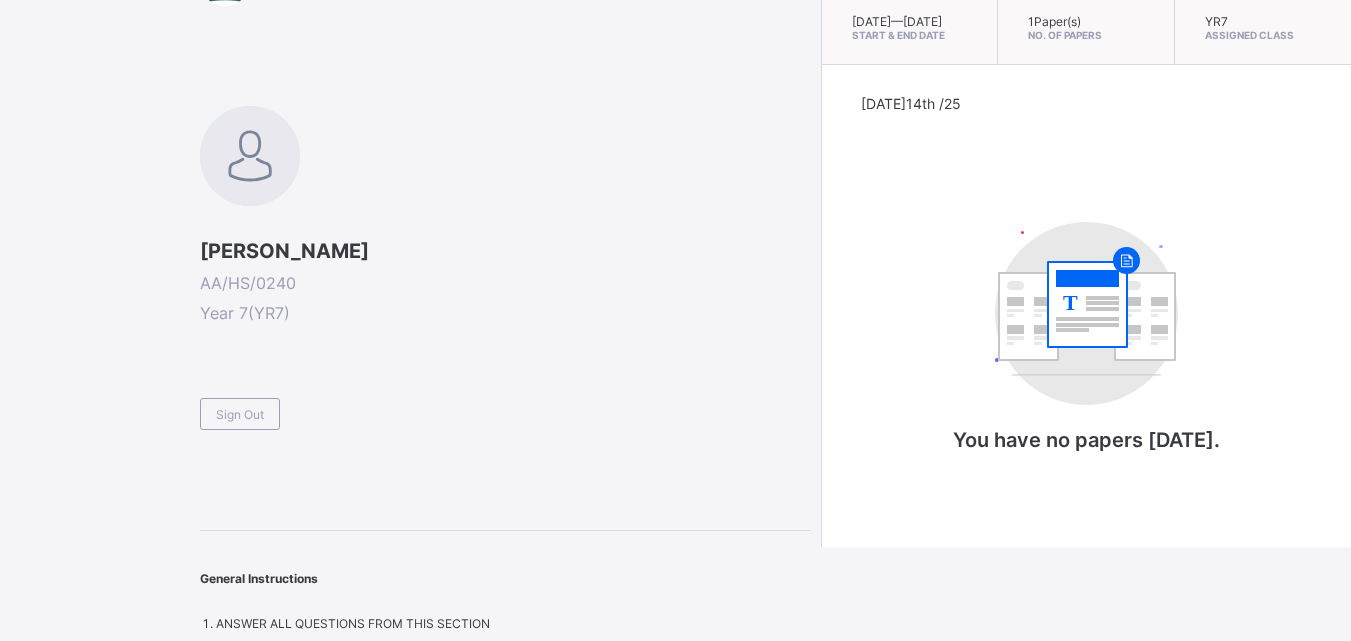 click on "Arndale Academy   DEDICATED TO EXCELLENCE [PERSON_NAME]  AA/HS/0240 Year 7  ( YR7 )  Sign Out   General Instructions  ANSWER ALL QUESTIONS FROM THIS SECTION" at bounding box center [505, 293] 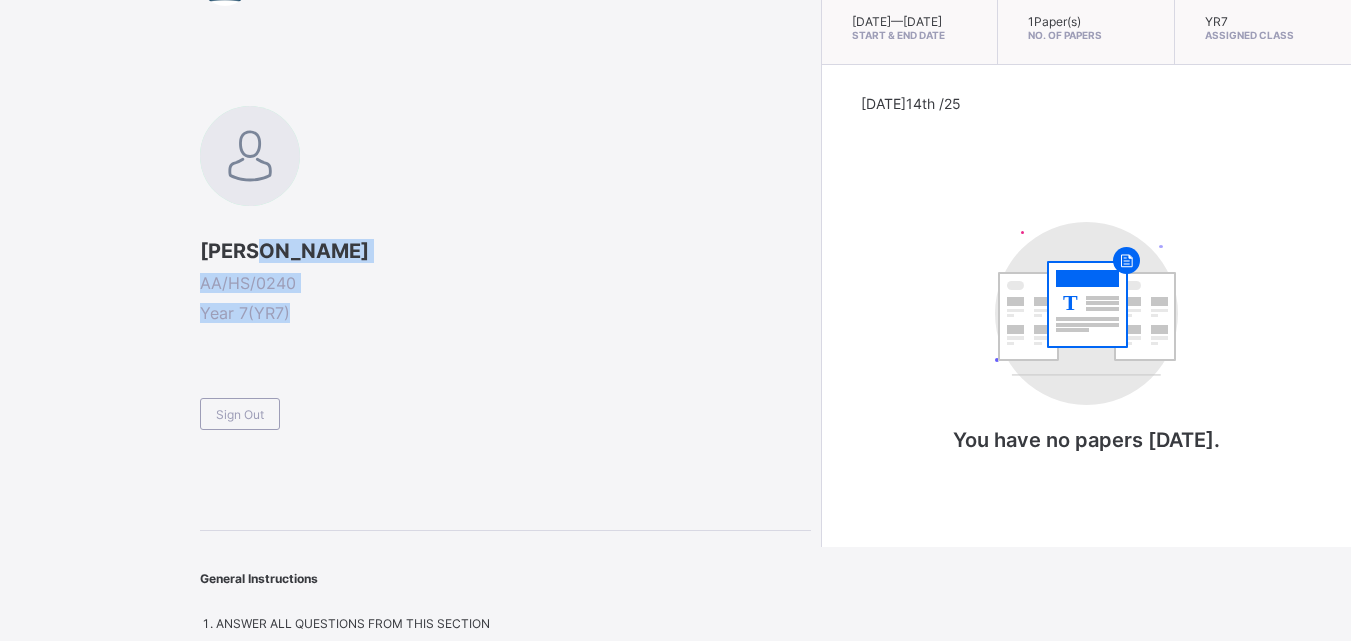 scroll, scrollTop: 0, scrollLeft: 0, axis: both 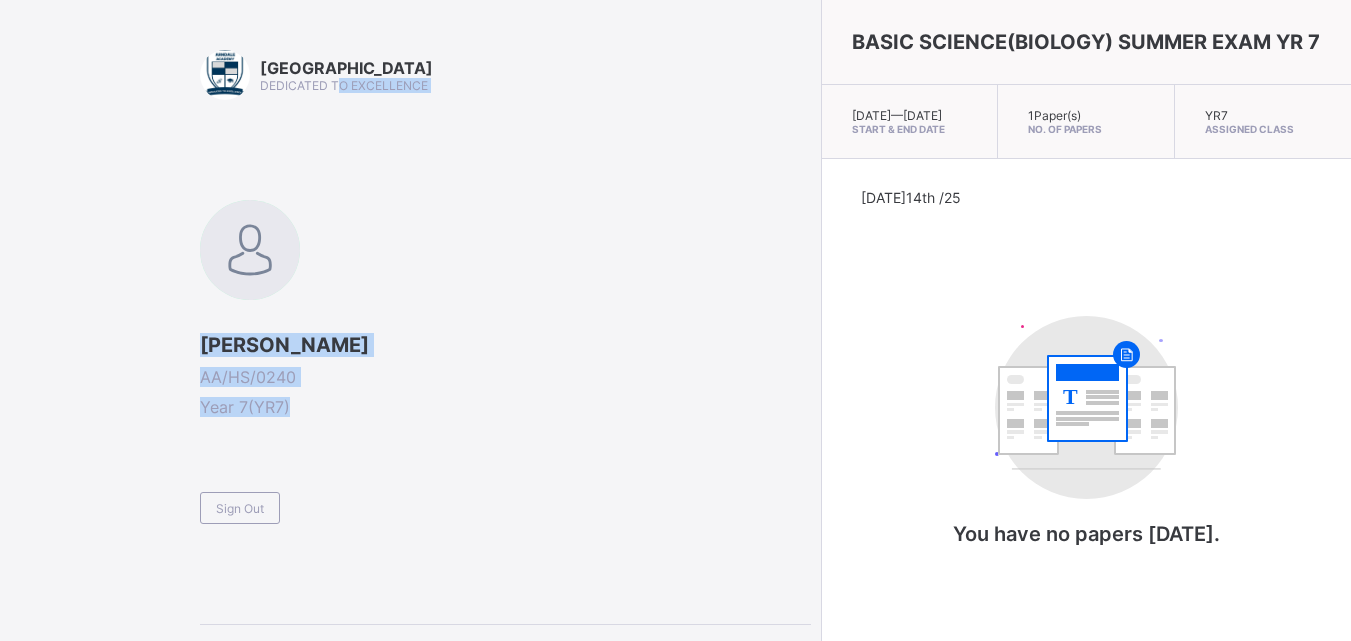 drag, startPoint x: 267, startPoint y: 325, endPoint x: 341, endPoint y: 98, distance: 238.7572 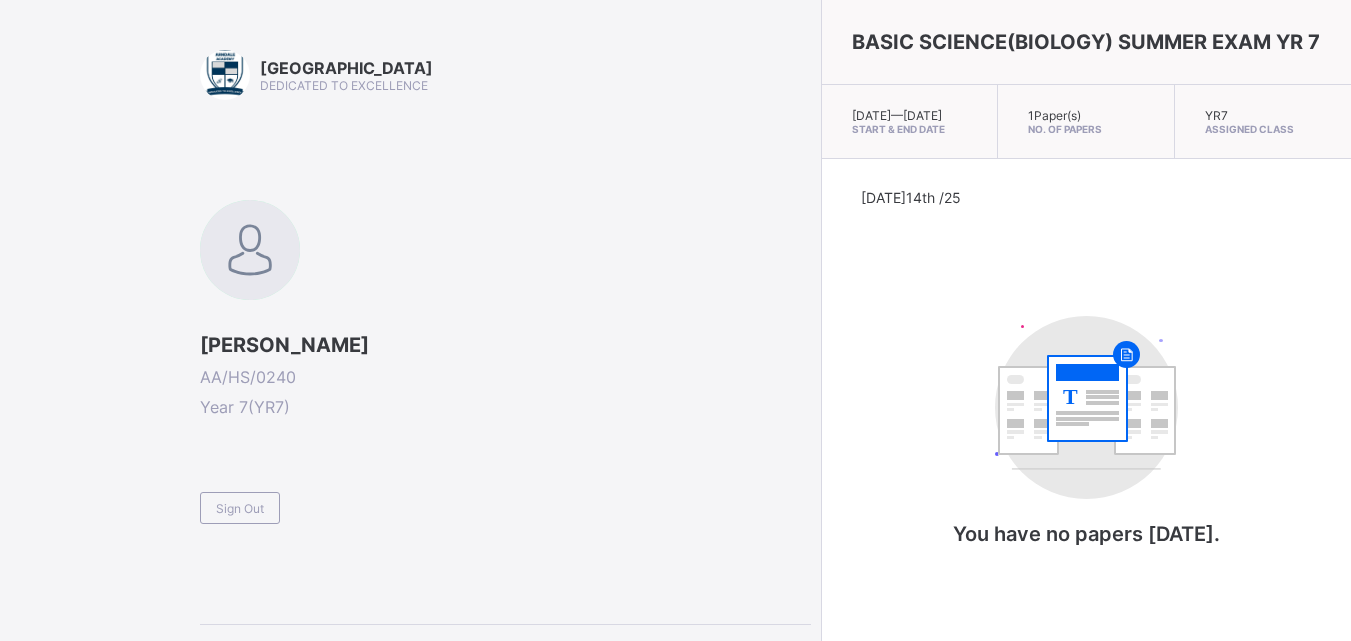 click on "Arndale Academy   DEDICATED TO EXCELLENCE [PERSON_NAME]  AA/HS/0240 Year 7  ( YR7 )  Sign Out   General Instructions  ANSWER ALL QUESTIONS FROM THIS SECTION" at bounding box center [505, 387] 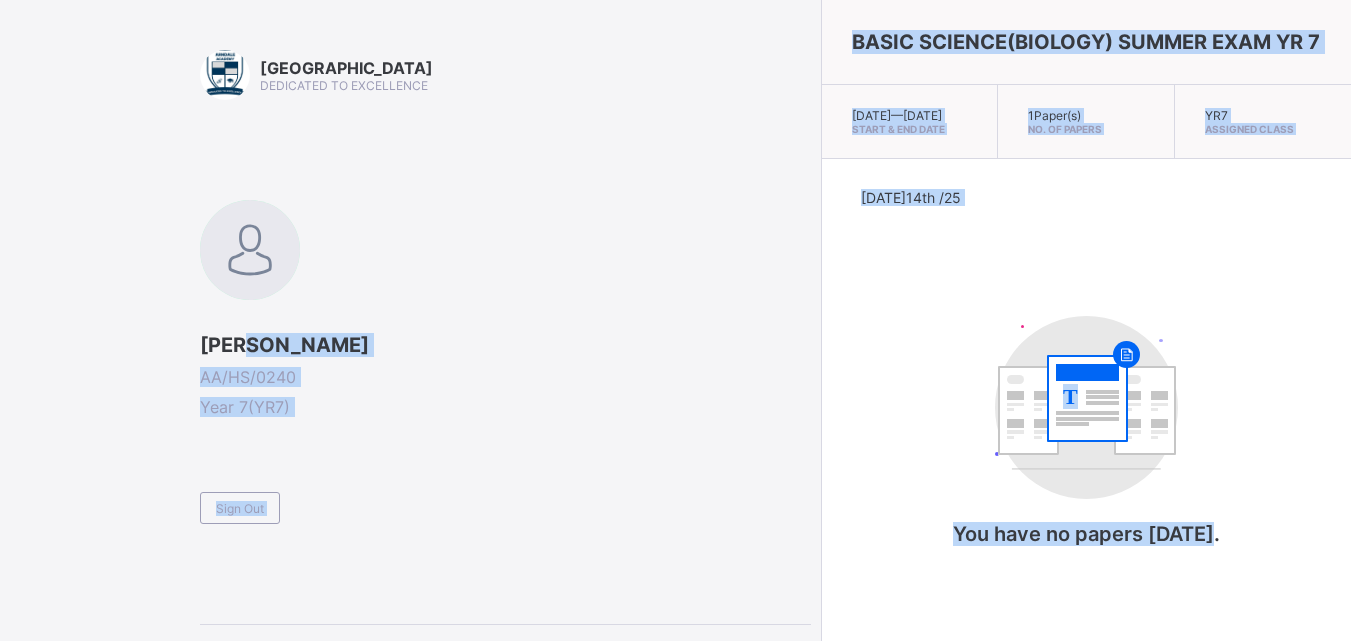 drag, startPoint x: 256, startPoint y: 320, endPoint x: 1365, endPoint y: 680, distance: 1165.9679 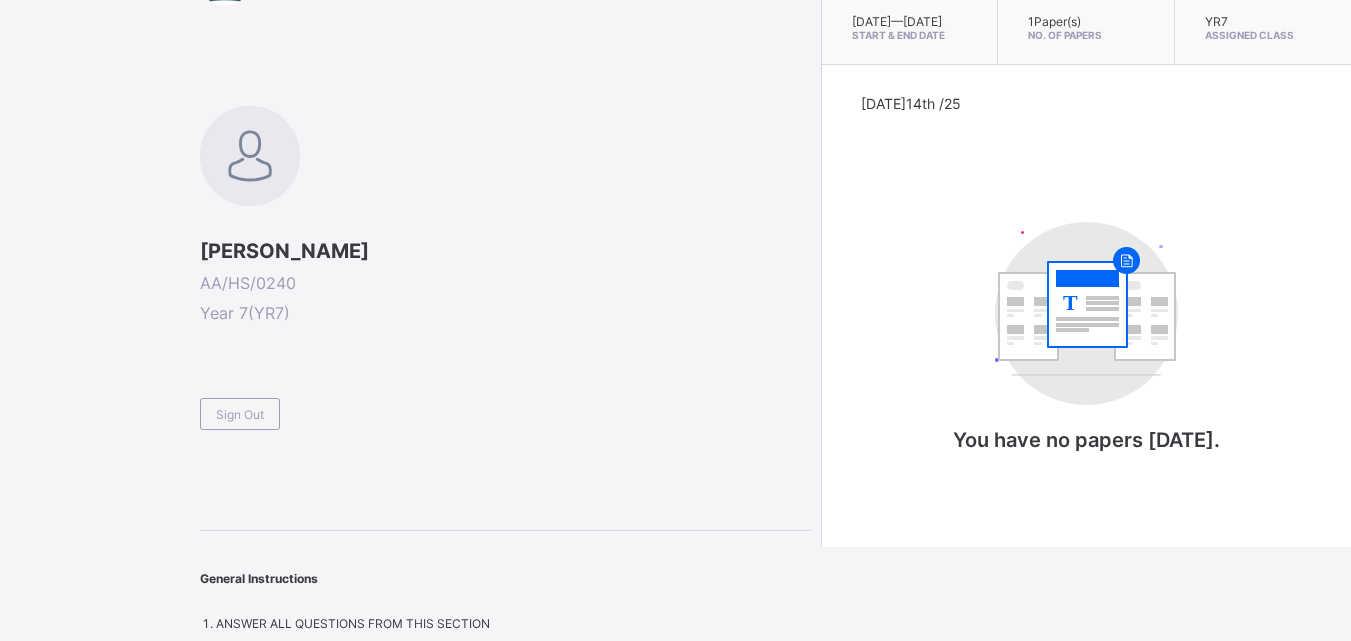 drag, startPoint x: 343, startPoint y: 105, endPoint x: 372, endPoint y: 159, distance: 61.294373 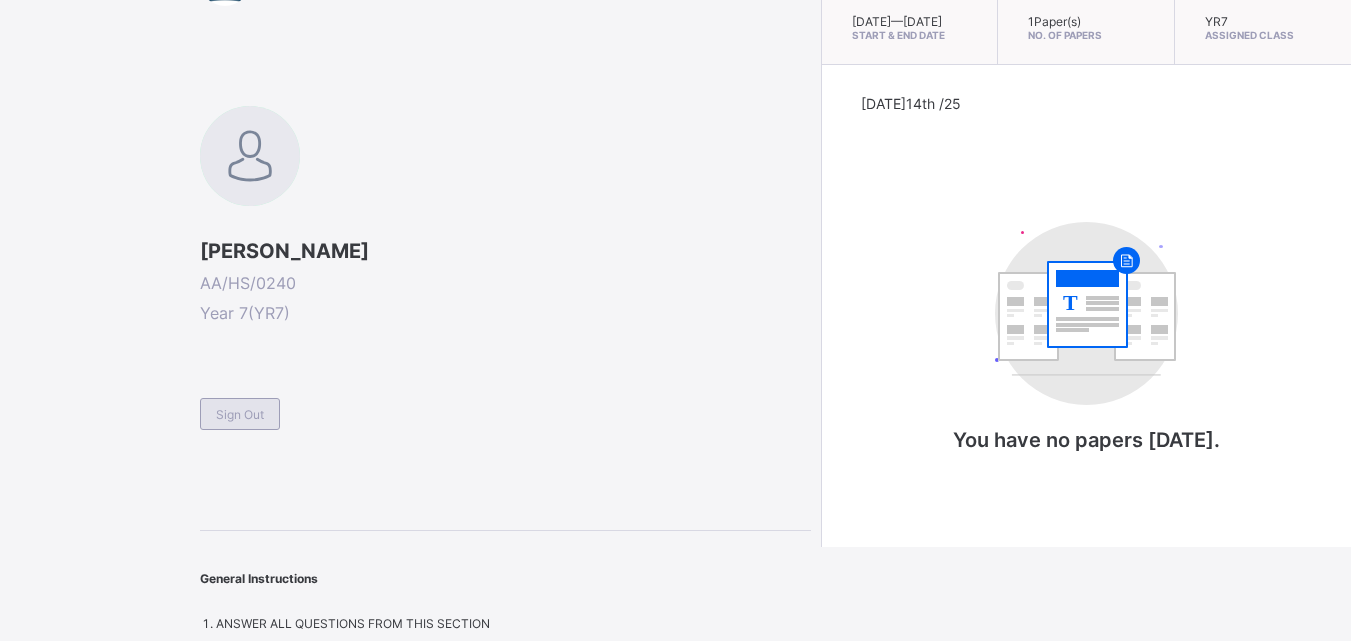 drag, startPoint x: 442, startPoint y: 123, endPoint x: 261, endPoint y: 407, distance: 336.7744 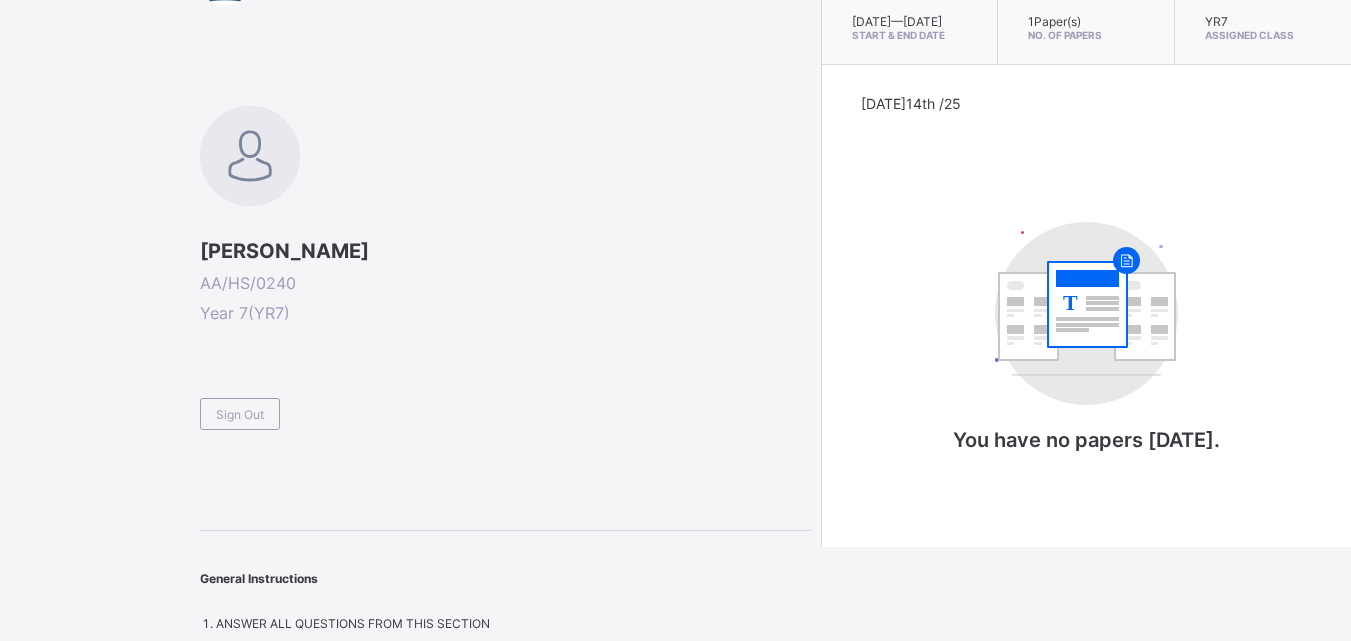 scroll, scrollTop: 0, scrollLeft: 0, axis: both 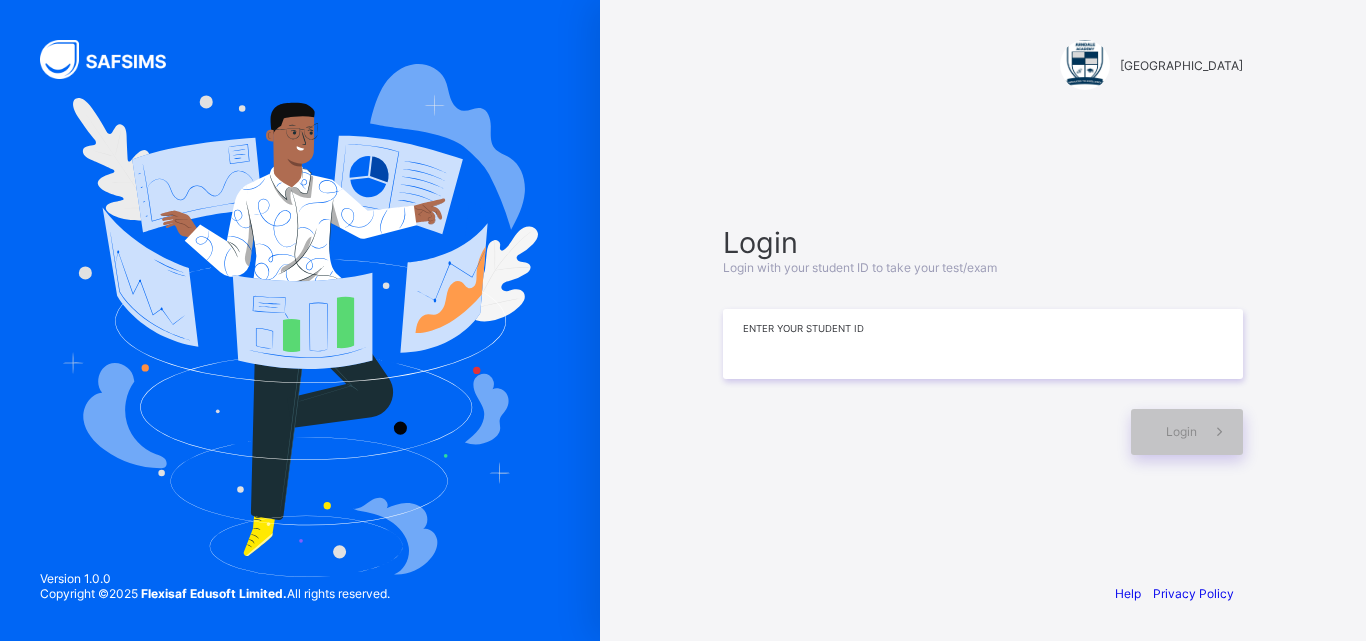 click at bounding box center [983, 344] 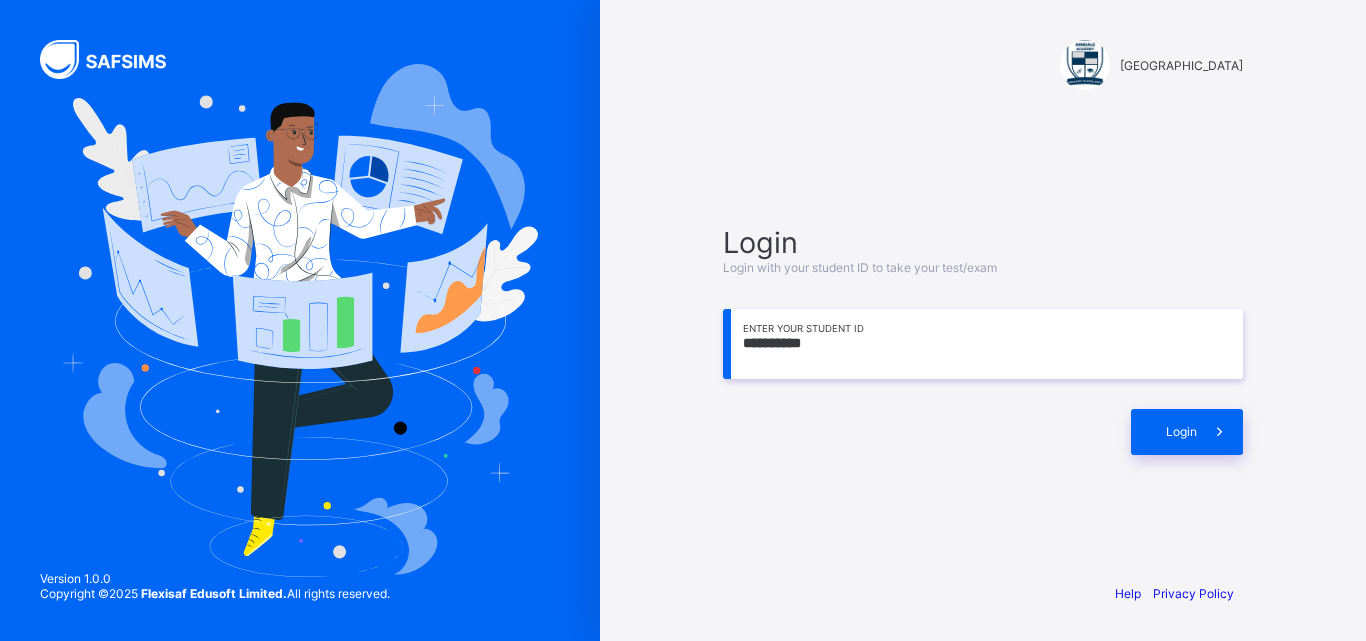type on "**********" 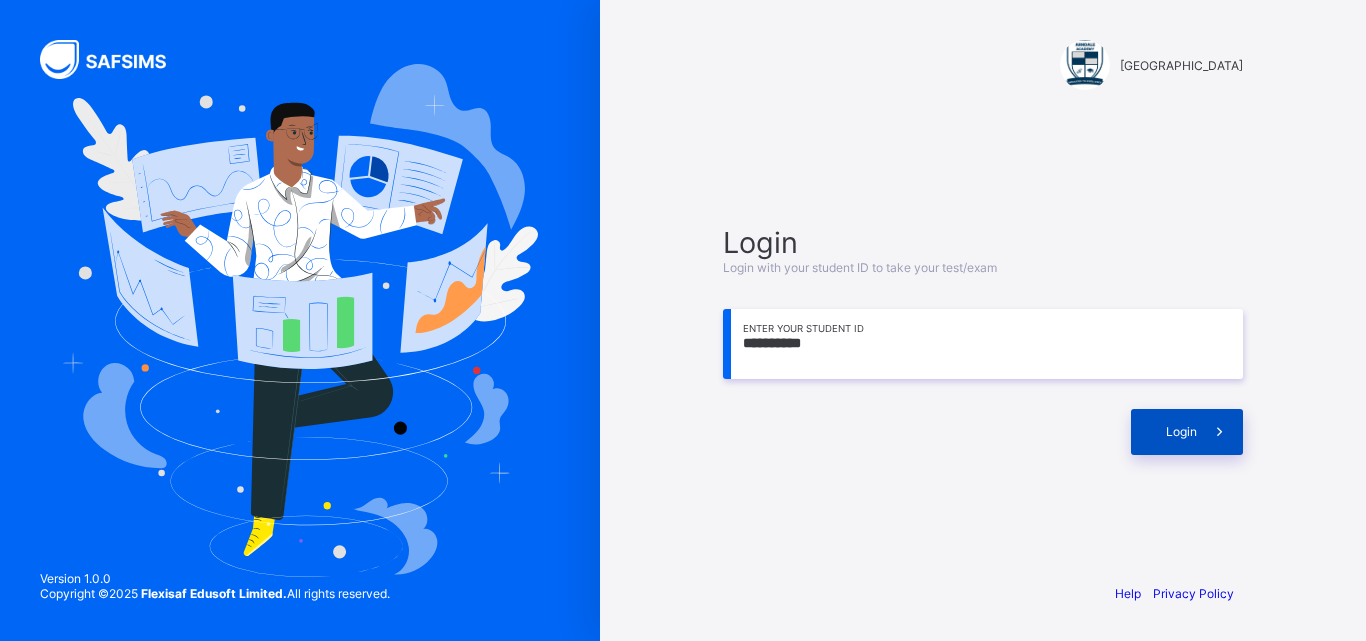 click at bounding box center (1220, 432) 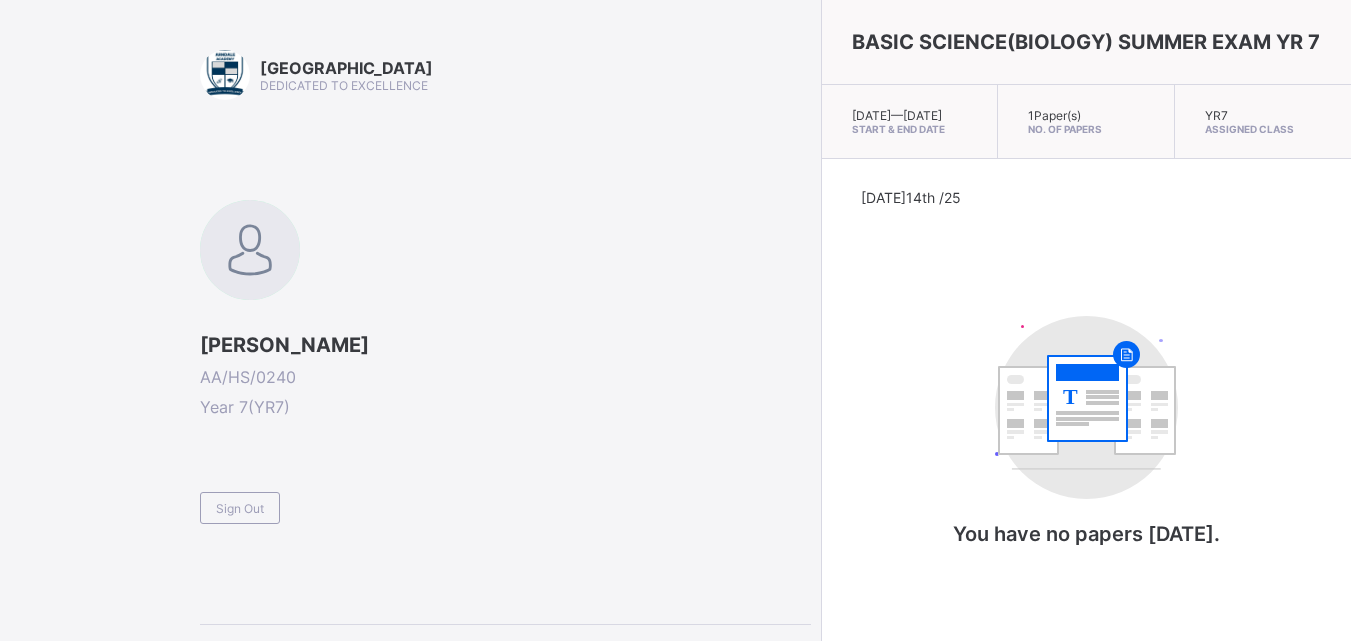 drag, startPoint x: 941, startPoint y: 340, endPoint x: 943, endPoint y: 388, distance: 48.04165 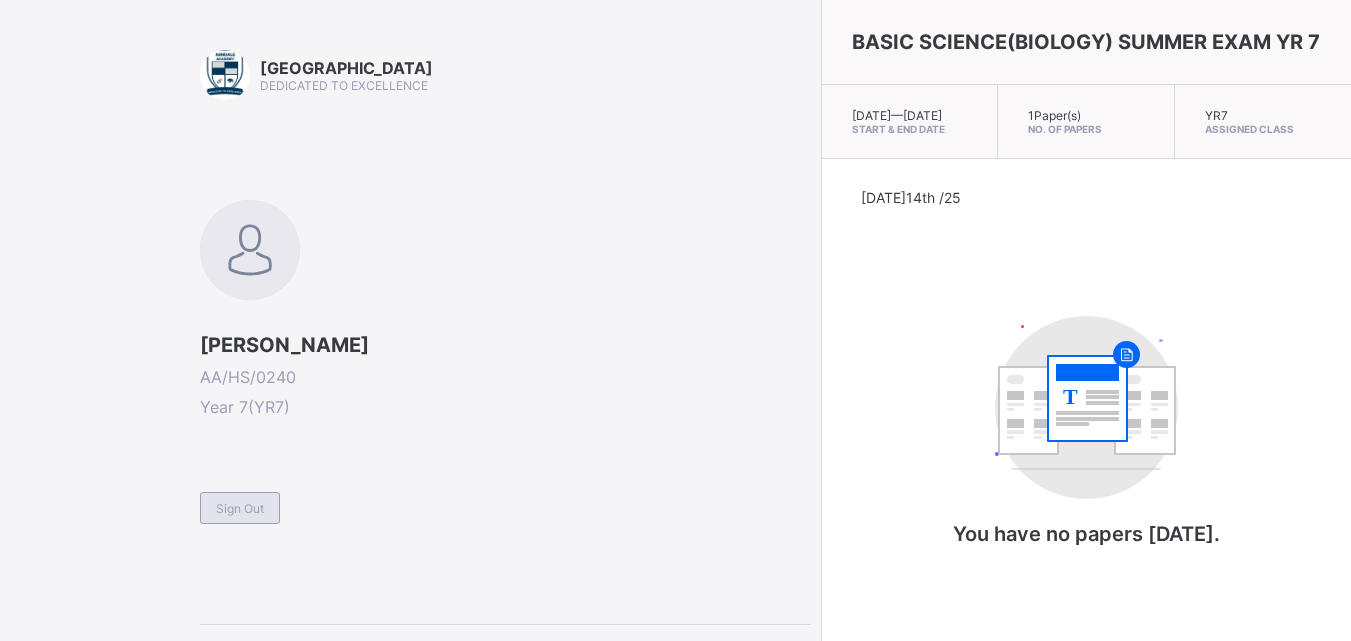 click on "Sign Out" at bounding box center [240, 508] 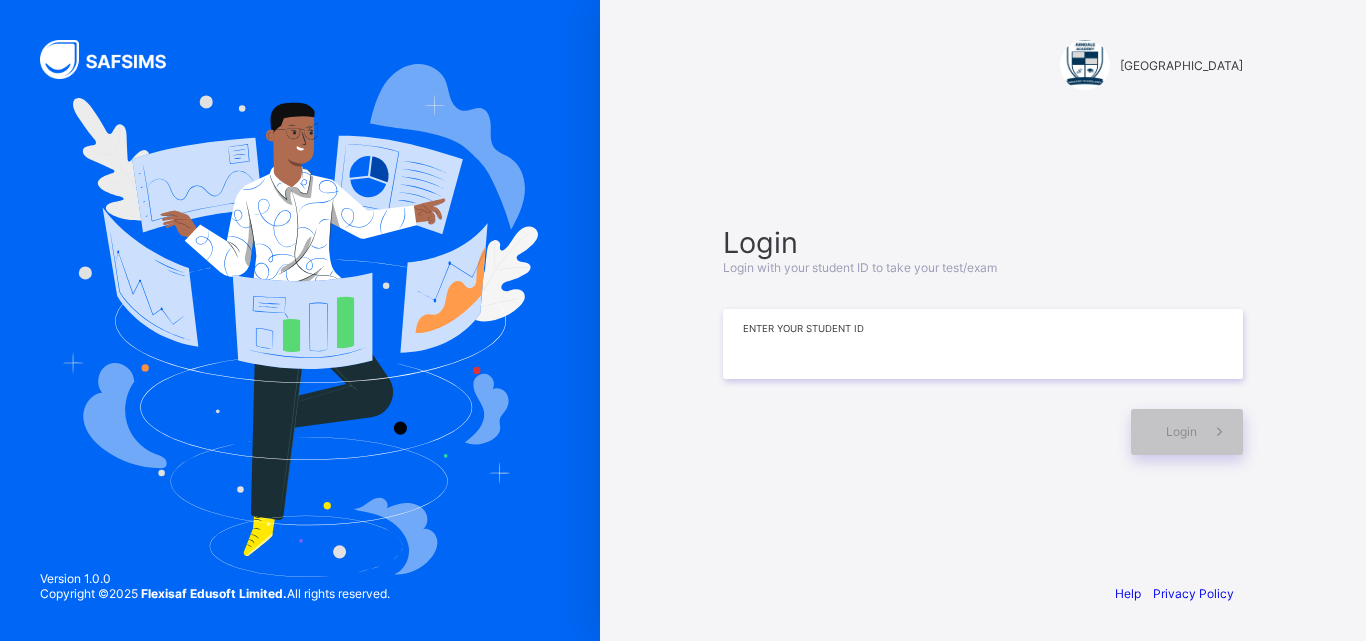 click at bounding box center (983, 344) 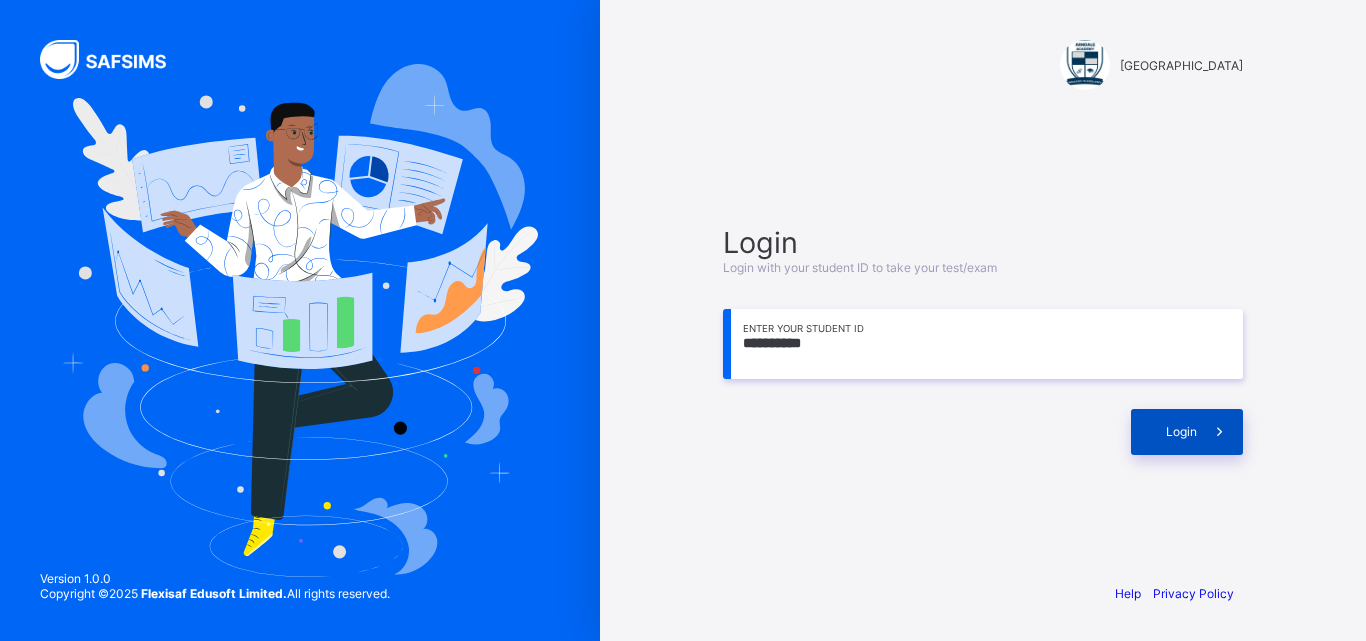 type on "**********" 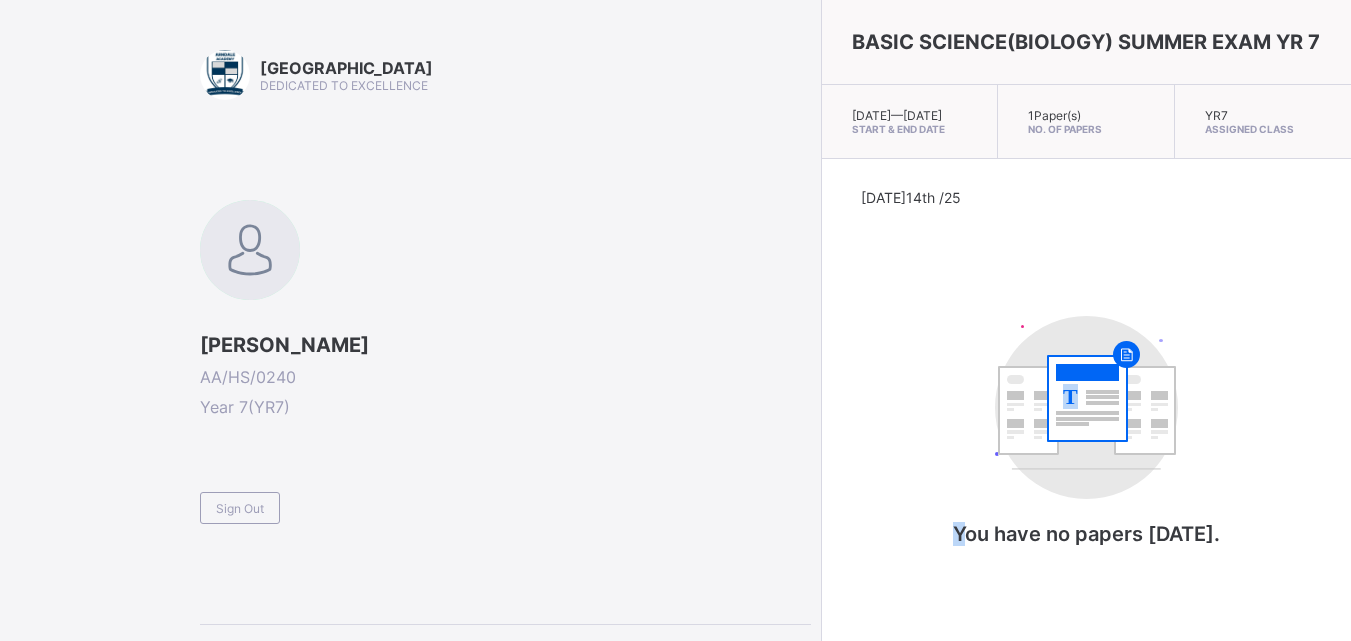 drag, startPoint x: 897, startPoint y: 611, endPoint x: 866, endPoint y: 578, distance: 45.276924 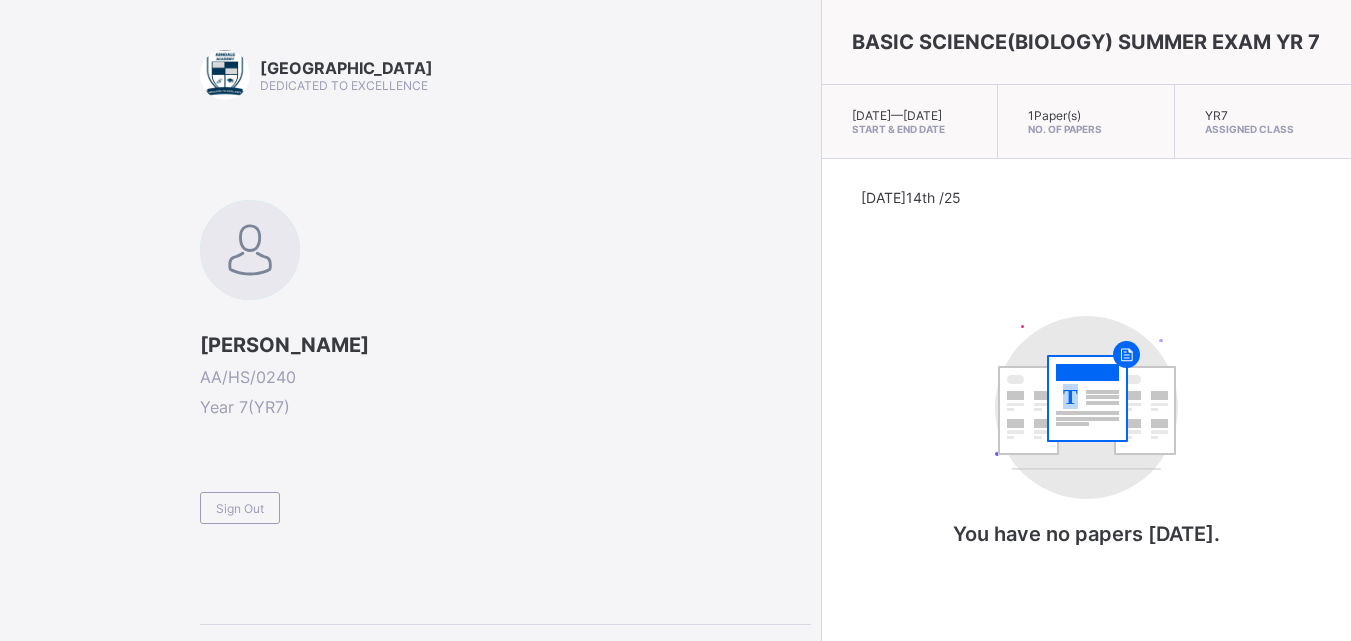 scroll, scrollTop: 12, scrollLeft: 0, axis: vertical 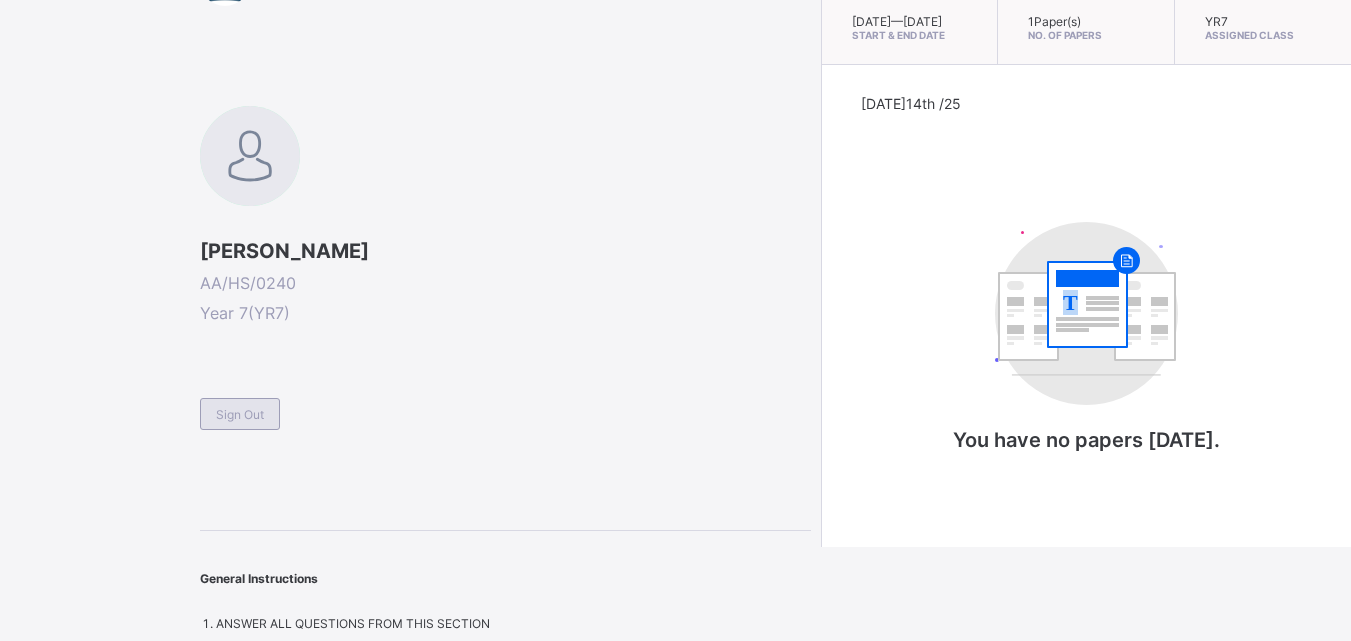 drag, startPoint x: 486, startPoint y: 531, endPoint x: 215, endPoint y: 420, distance: 292.8515 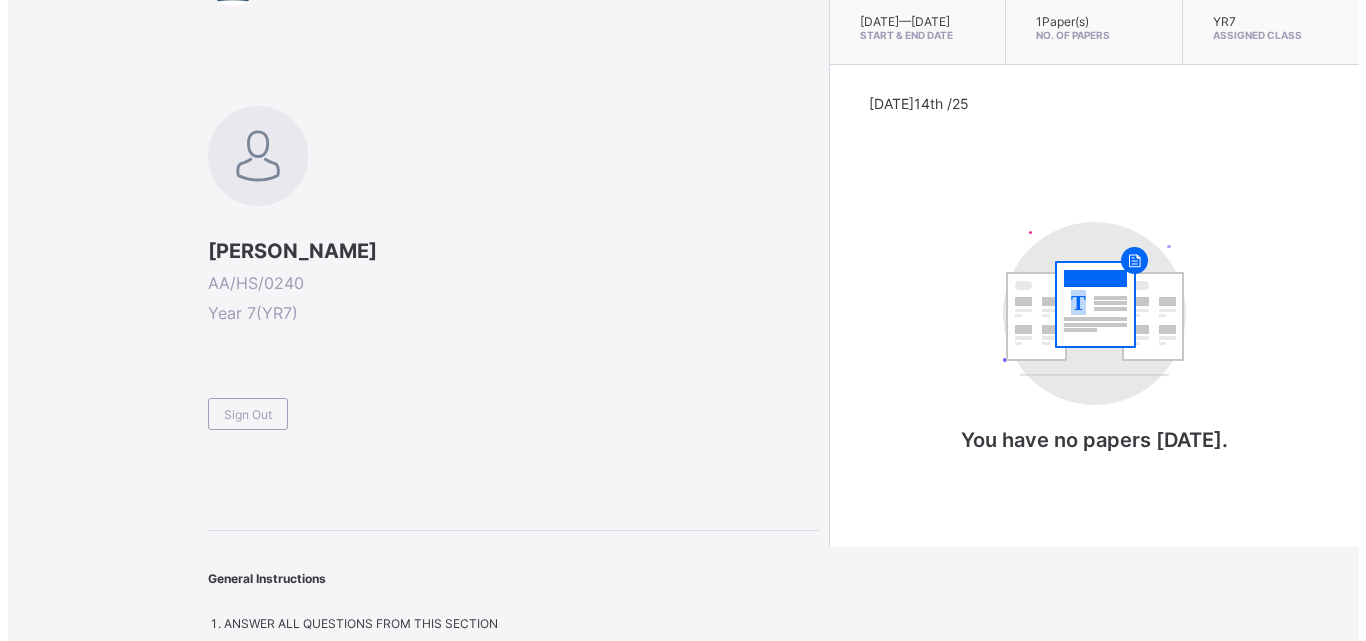 scroll, scrollTop: 0, scrollLeft: 0, axis: both 